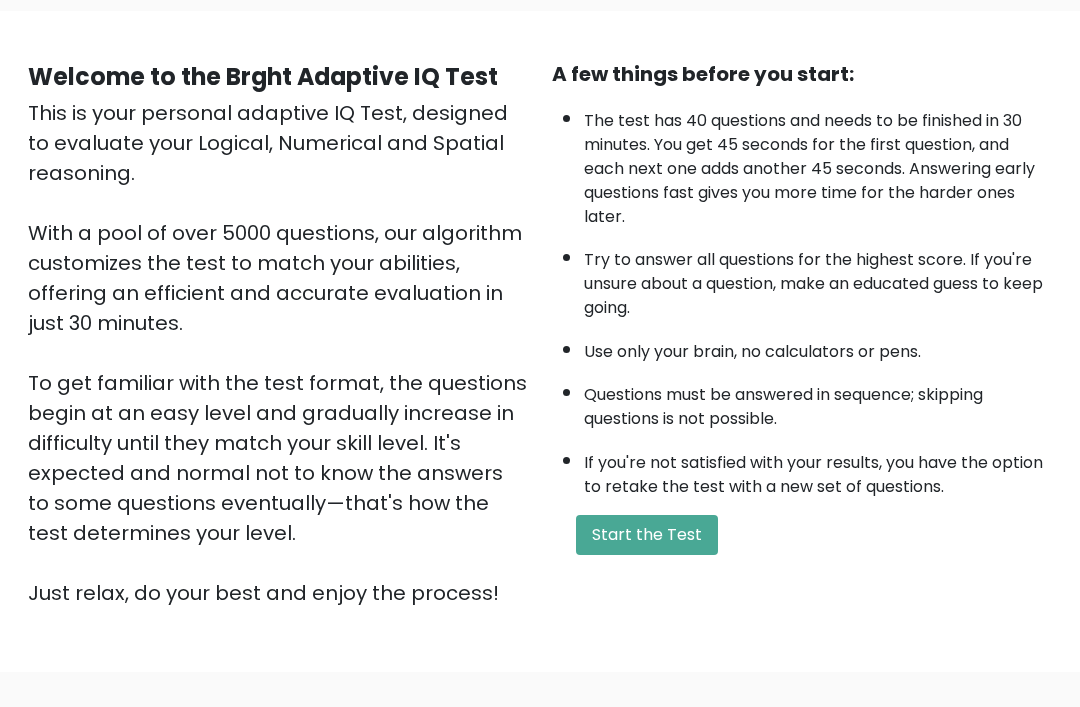 scroll, scrollTop: 234, scrollLeft: 0, axis: vertical 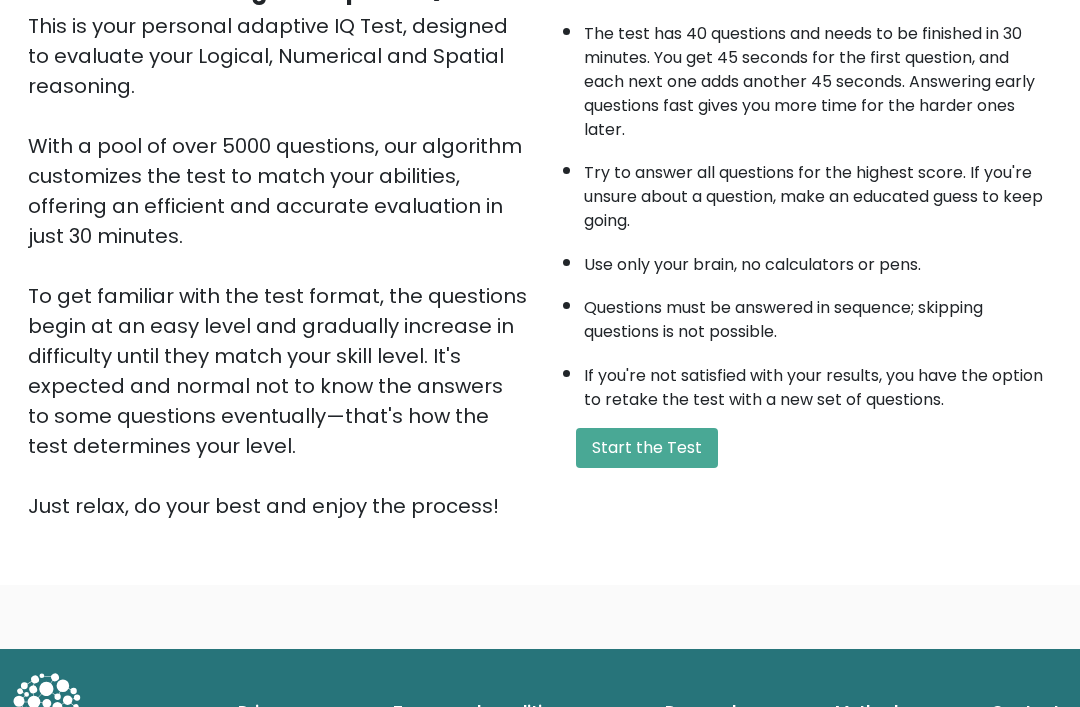 click on "Start the Test" at bounding box center [647, 448] 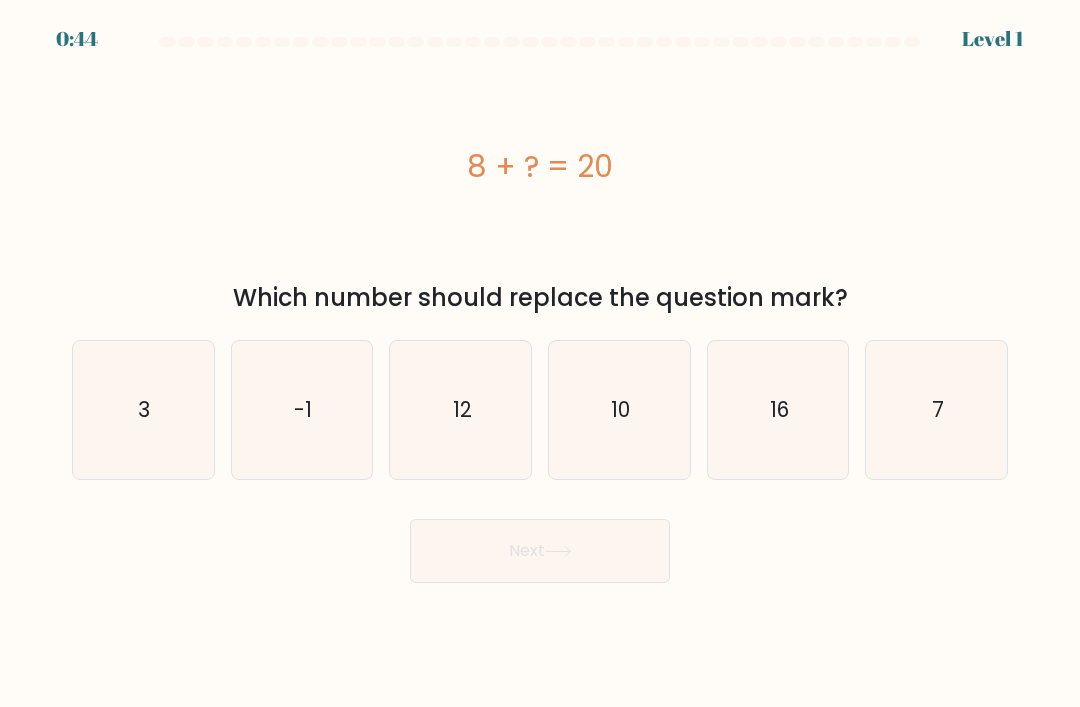 scroll, scrollTop: 64, scrollLeft: 0, axis: vertical 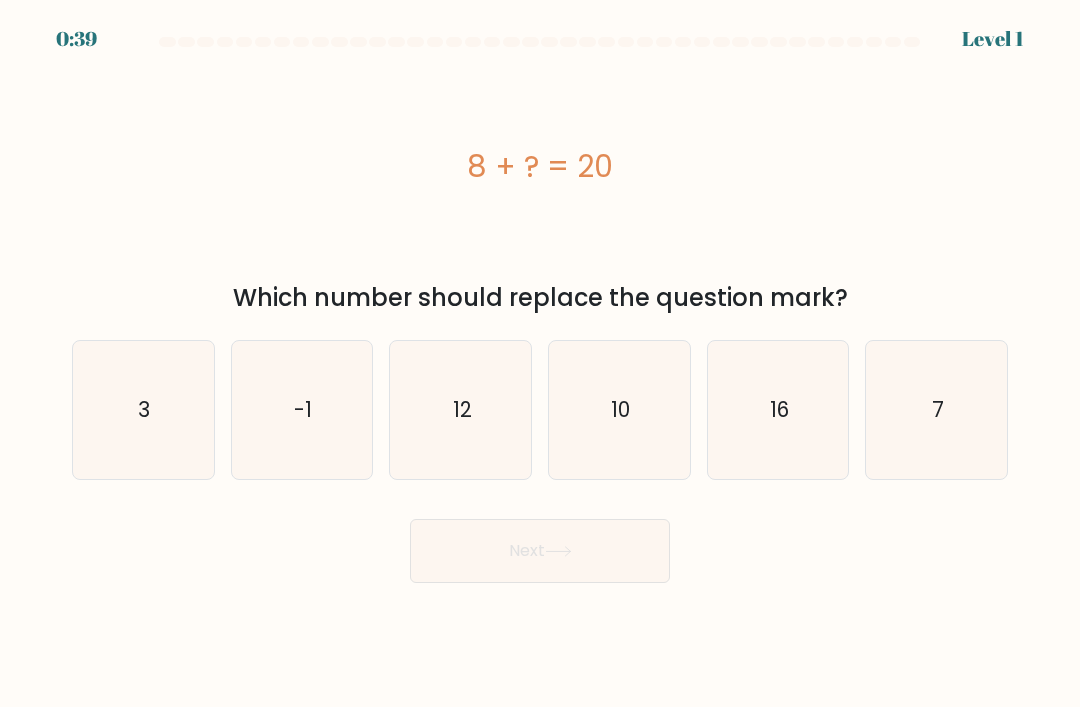 click on "12" at bounding box center [461, 410] 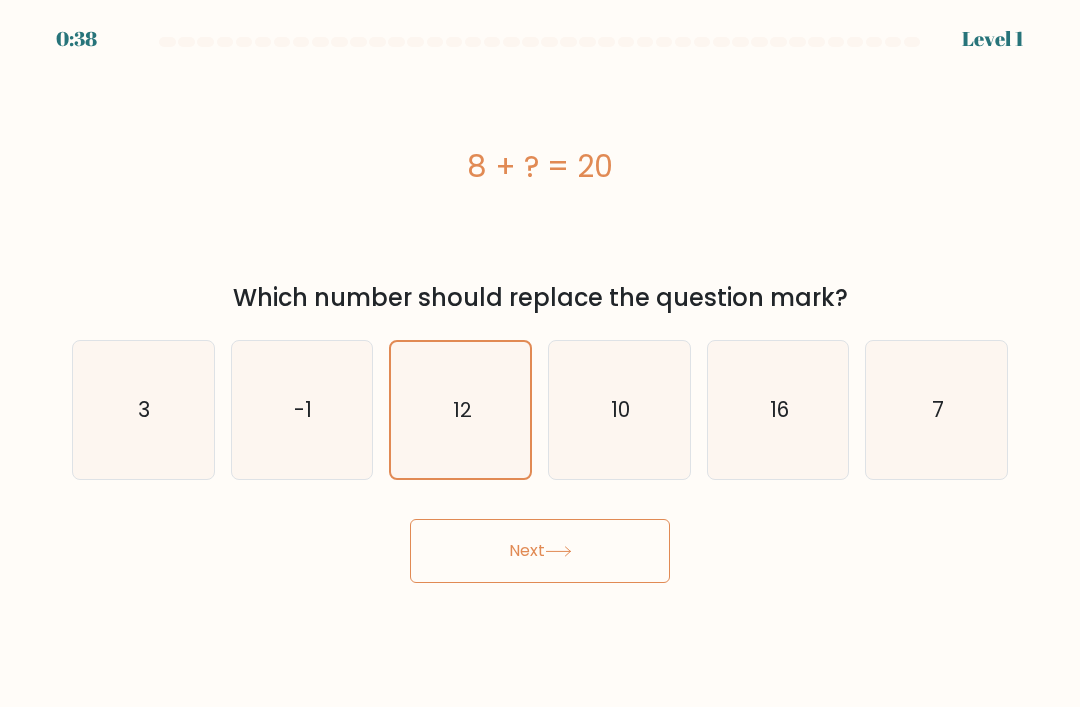 click on "Next" at bounding box center (540, 551) 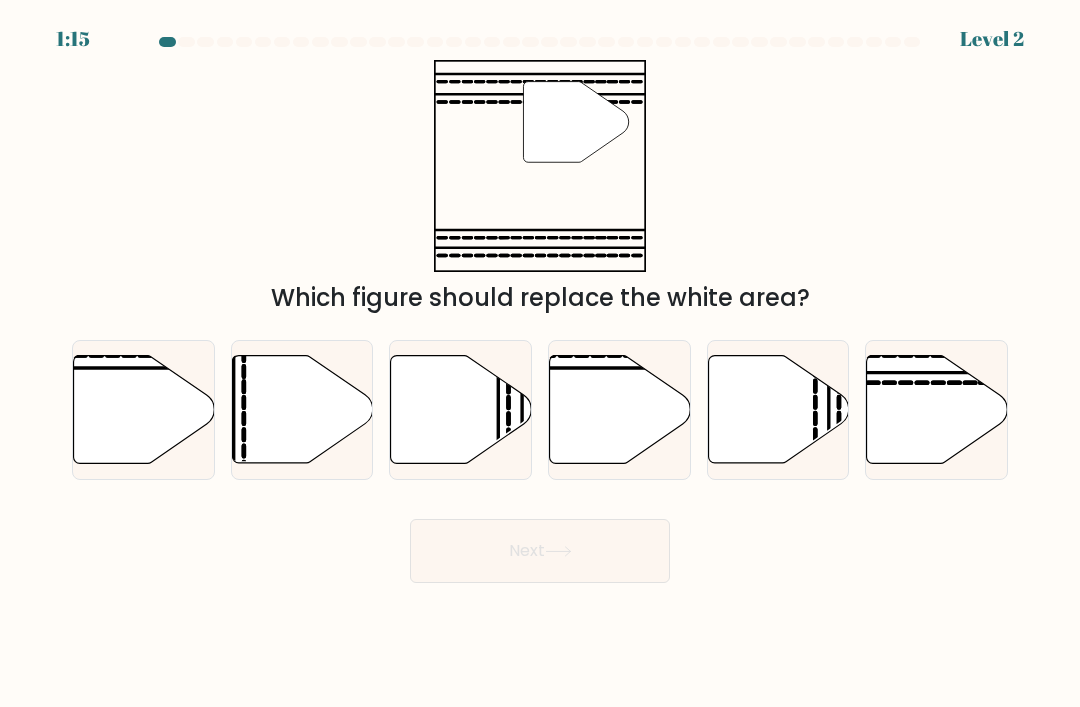click at bounding box center (620, 410) 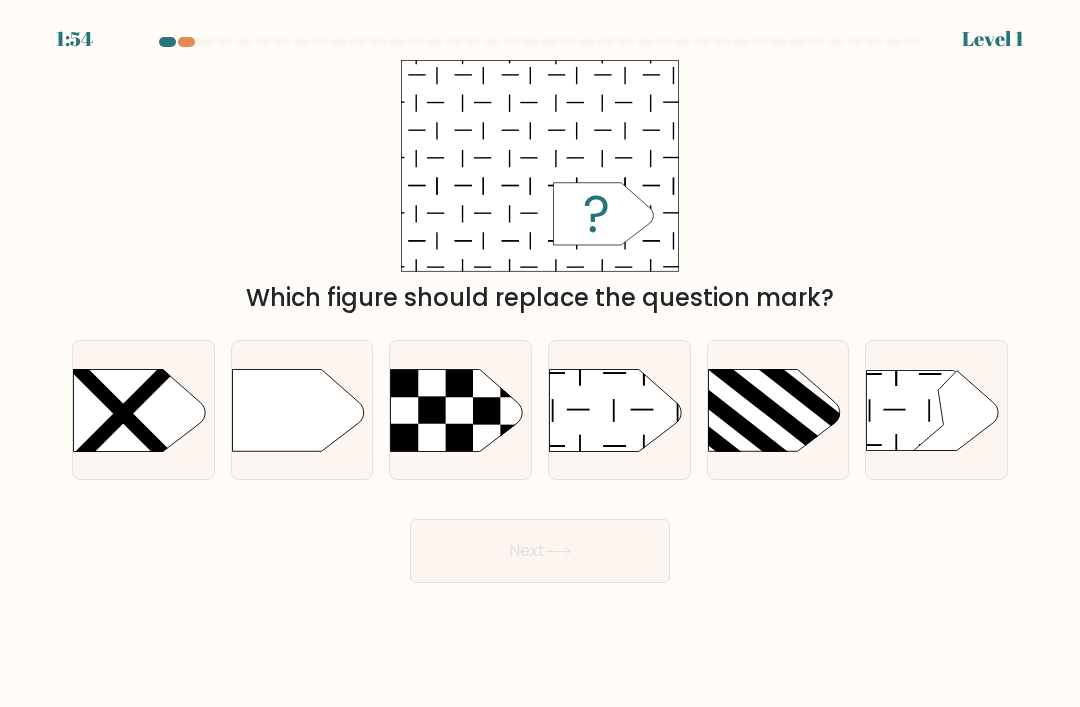 click at bounding box center [615, 410] 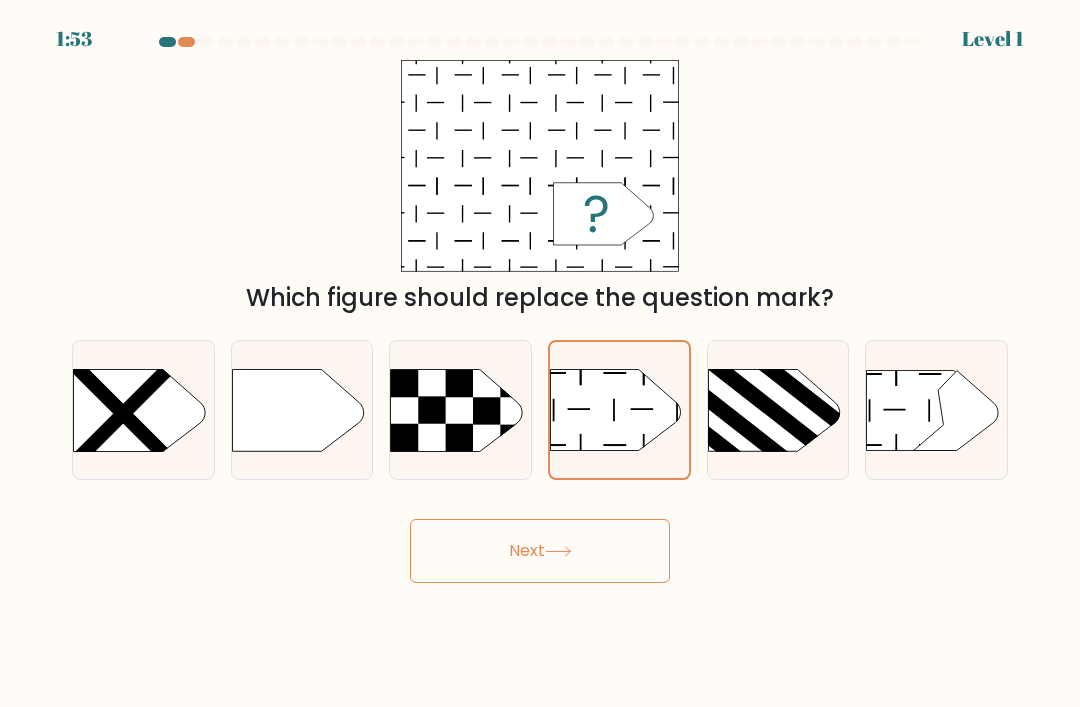 click on "Next" at bounding box center [540, 551] 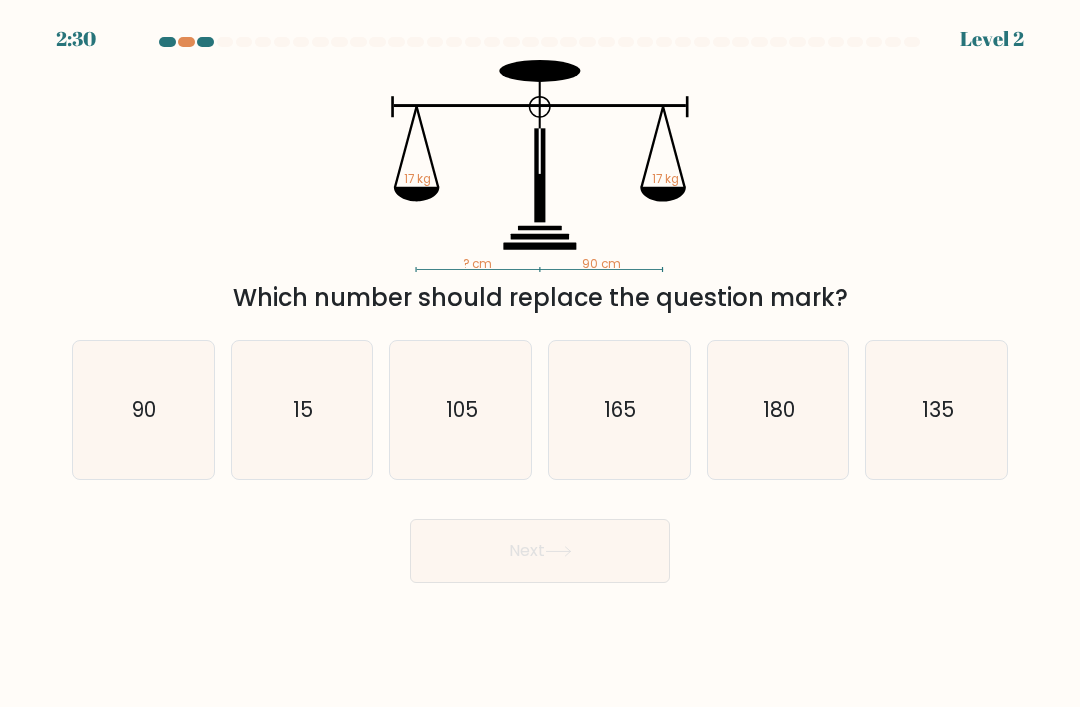 click on "90" at bounding box center [143, 410] 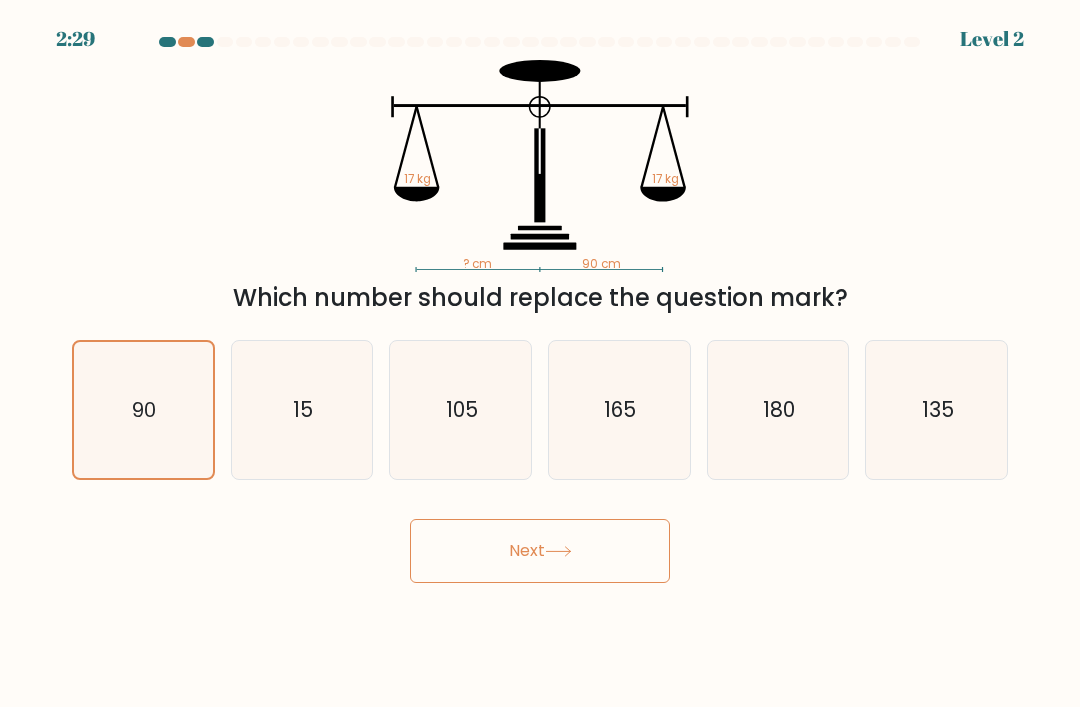click on "Next" at bounding box center [540, 551] 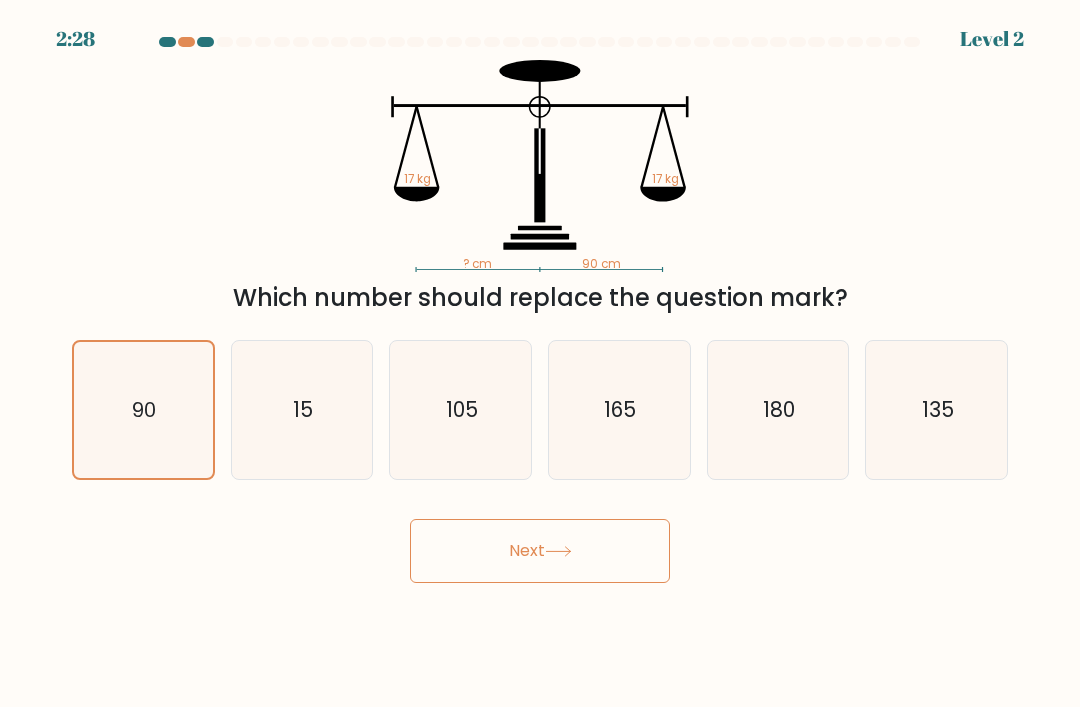 click at bounding box center [558, 551] 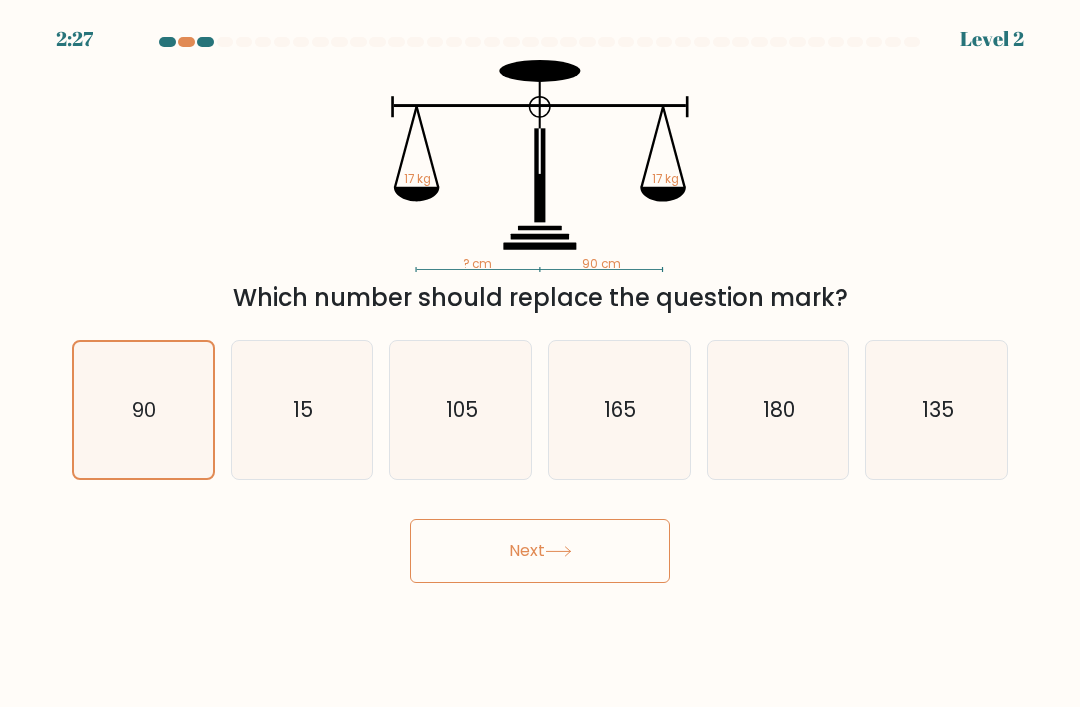 click at bounding box center [558, 551] 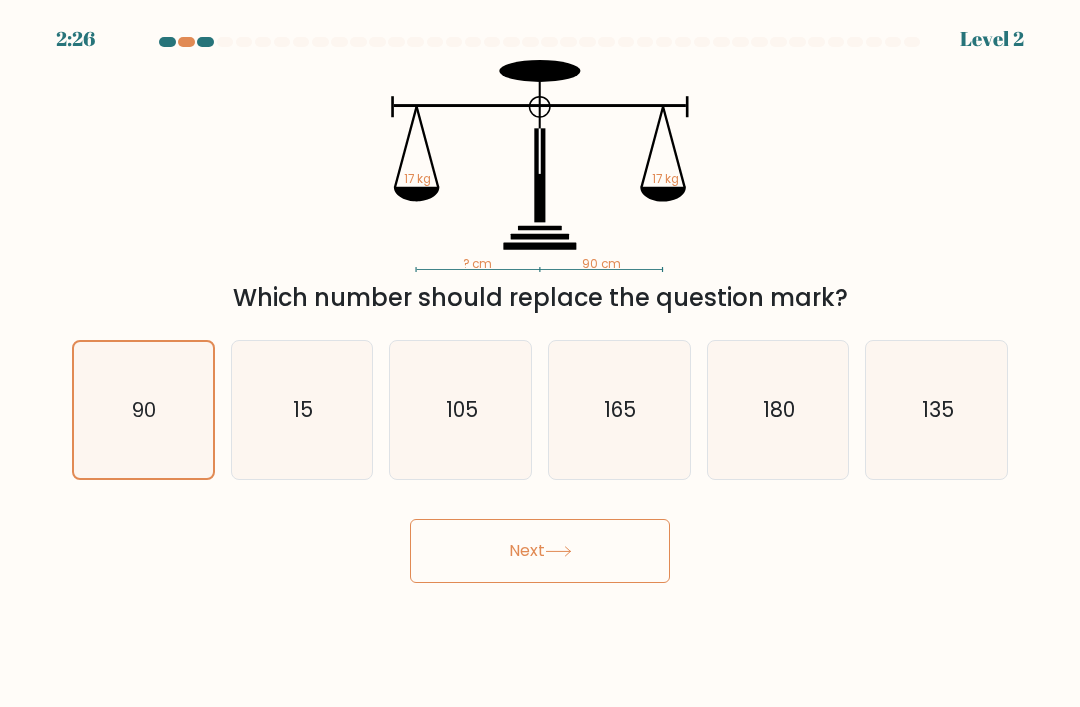 click on "Next" at bounding box center (540, 551) 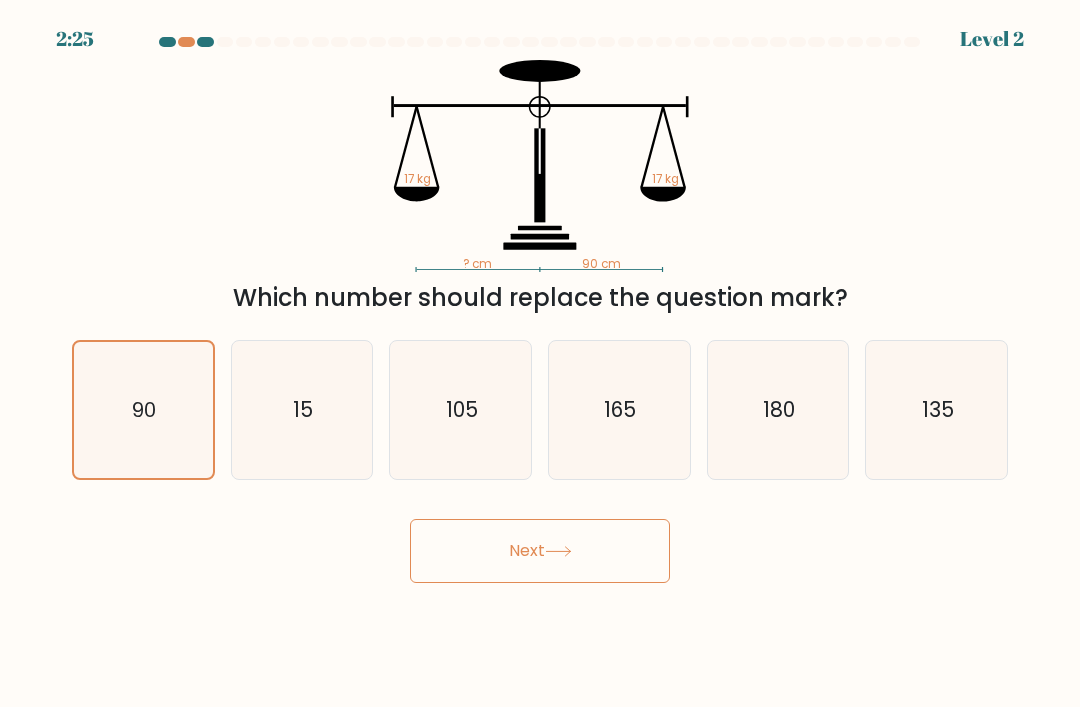 click on "Next" at bounding box center (540, 551) 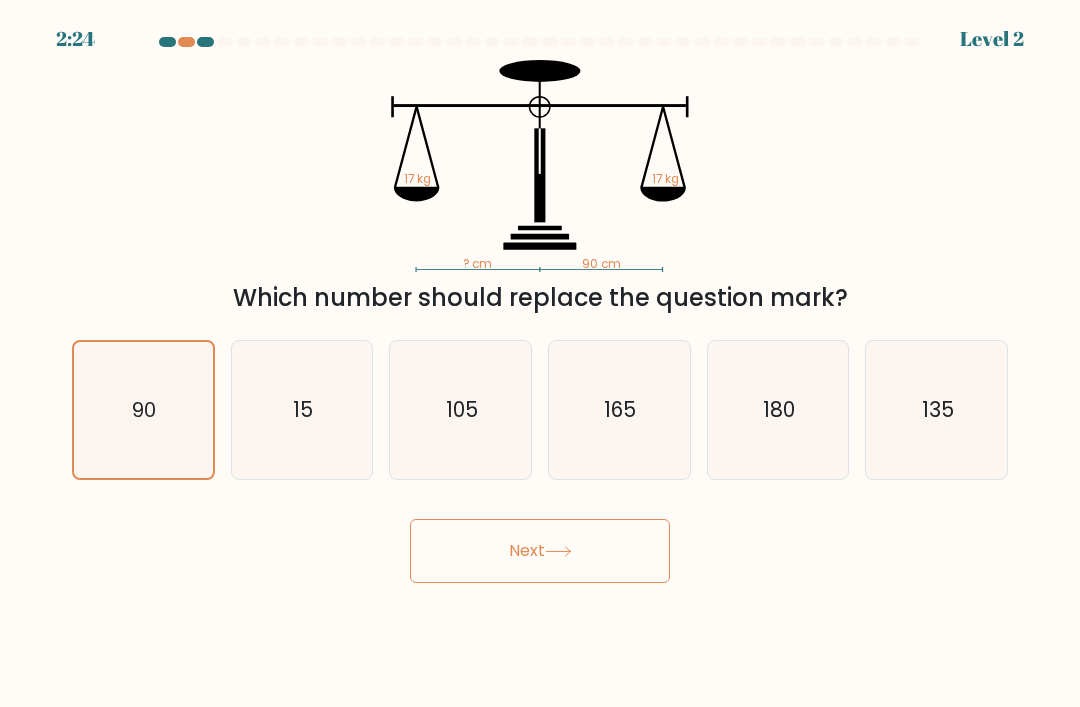 click on "90" at bounding box center (143, 410) 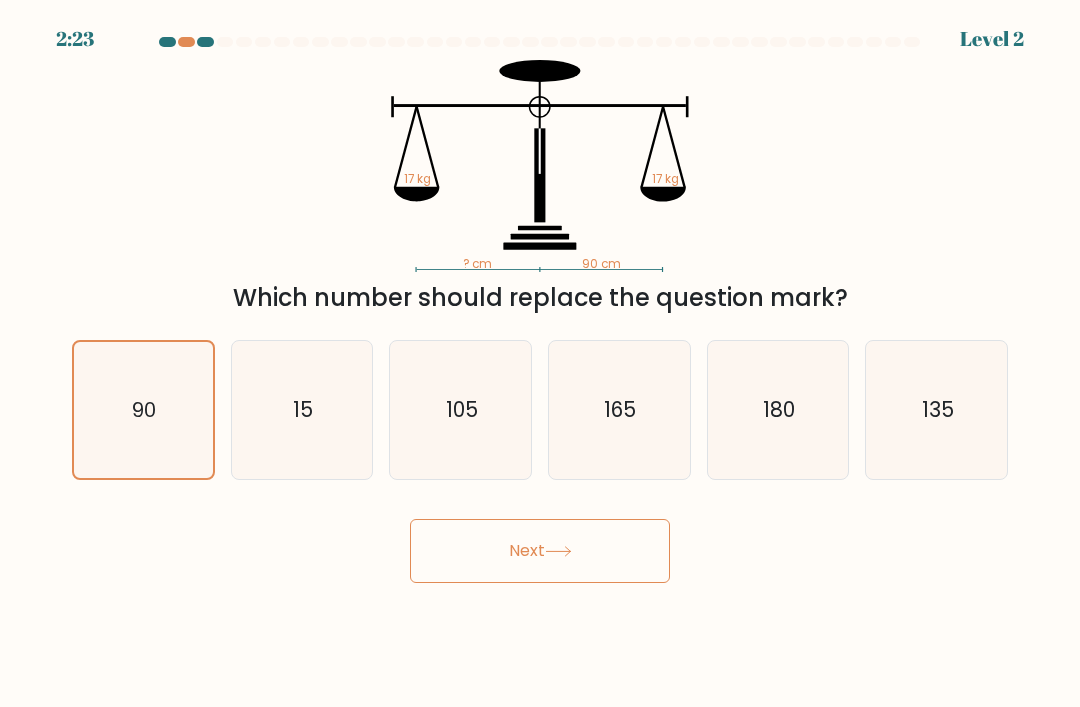 click at bounding box center [558, 551] 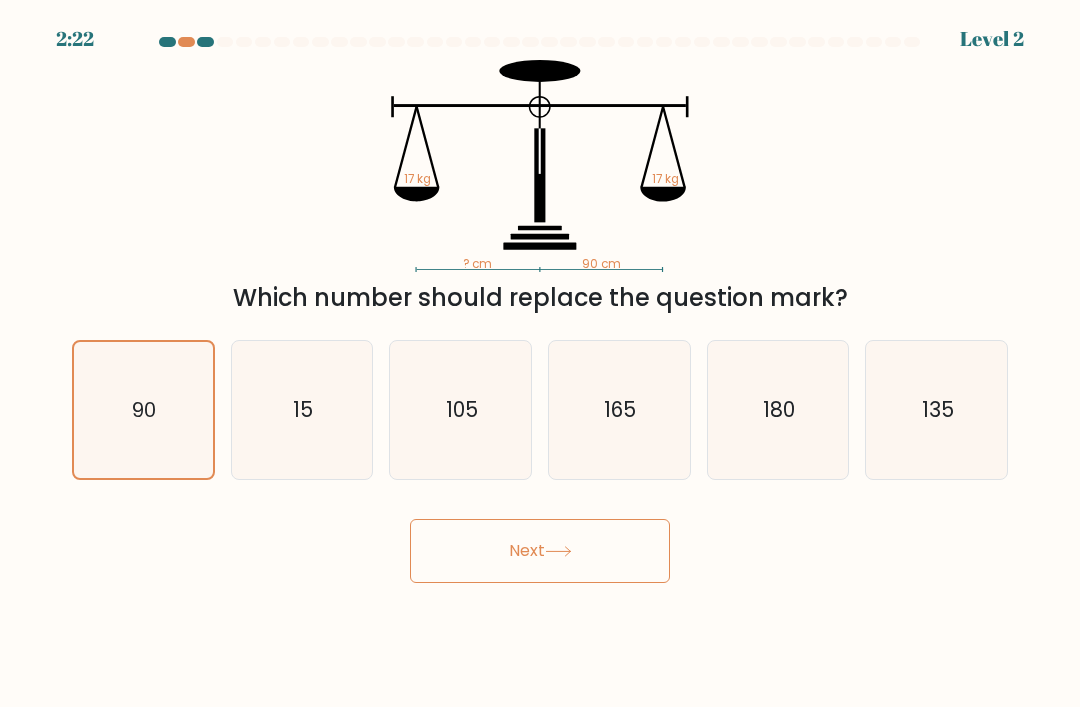 click on "15" at bounding box center [302, 410] 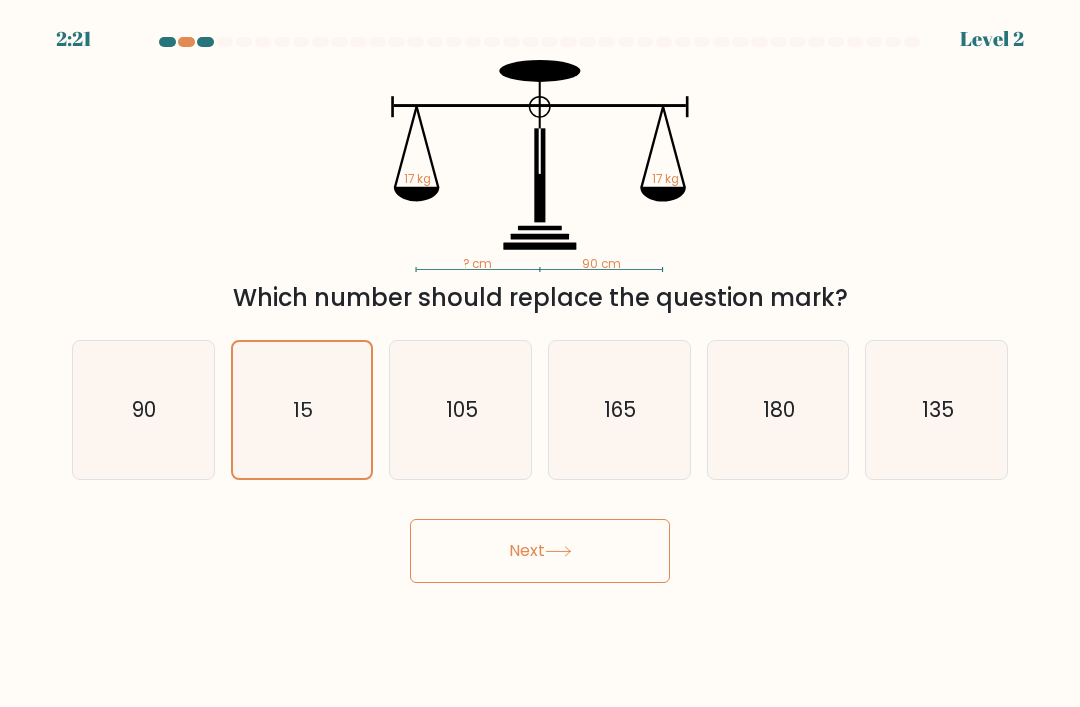 click on "90" at bounding box center [145, 409] 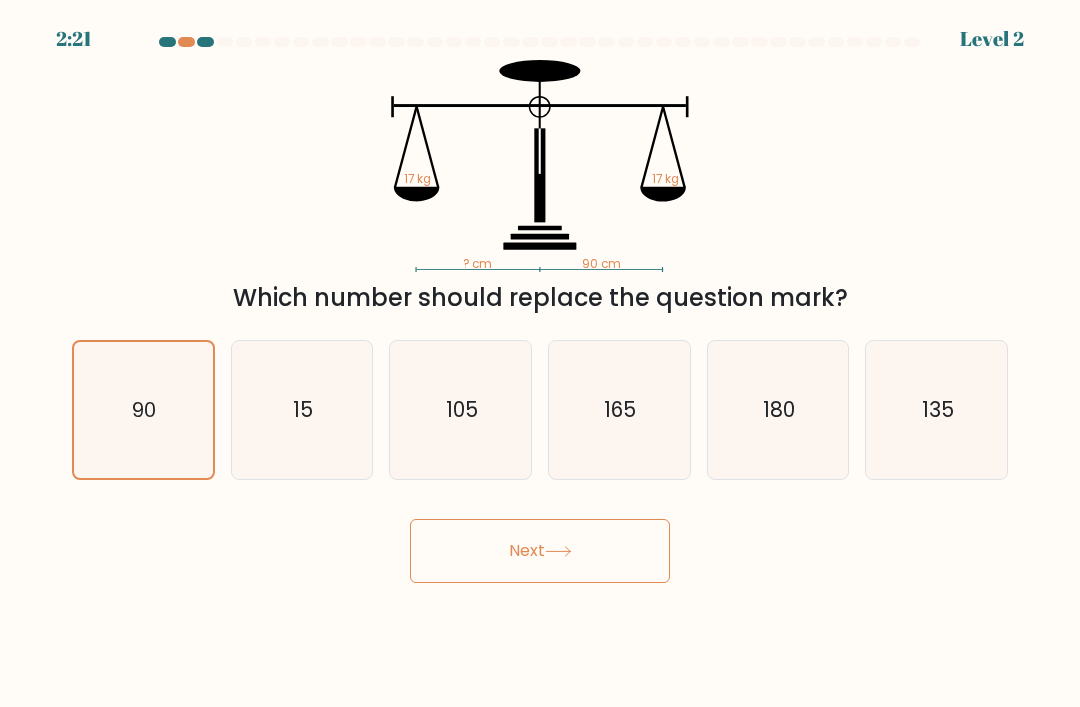 click on "Next" at bounding box center (540, 551) 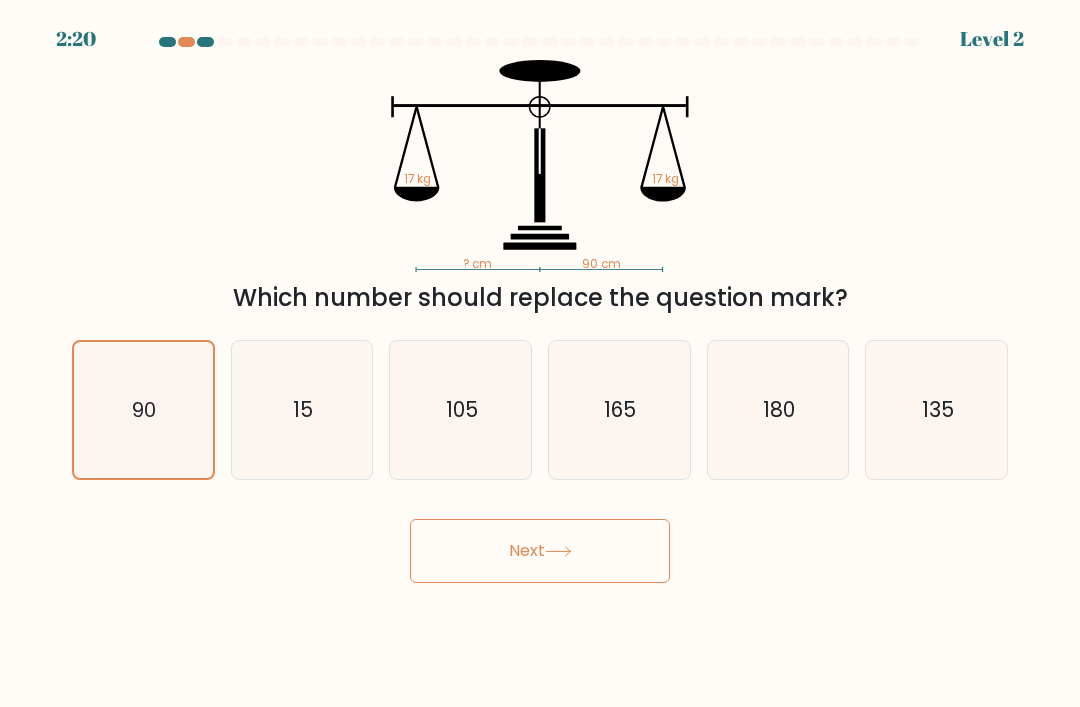 click on "Next" at bounding box center (540, 551) 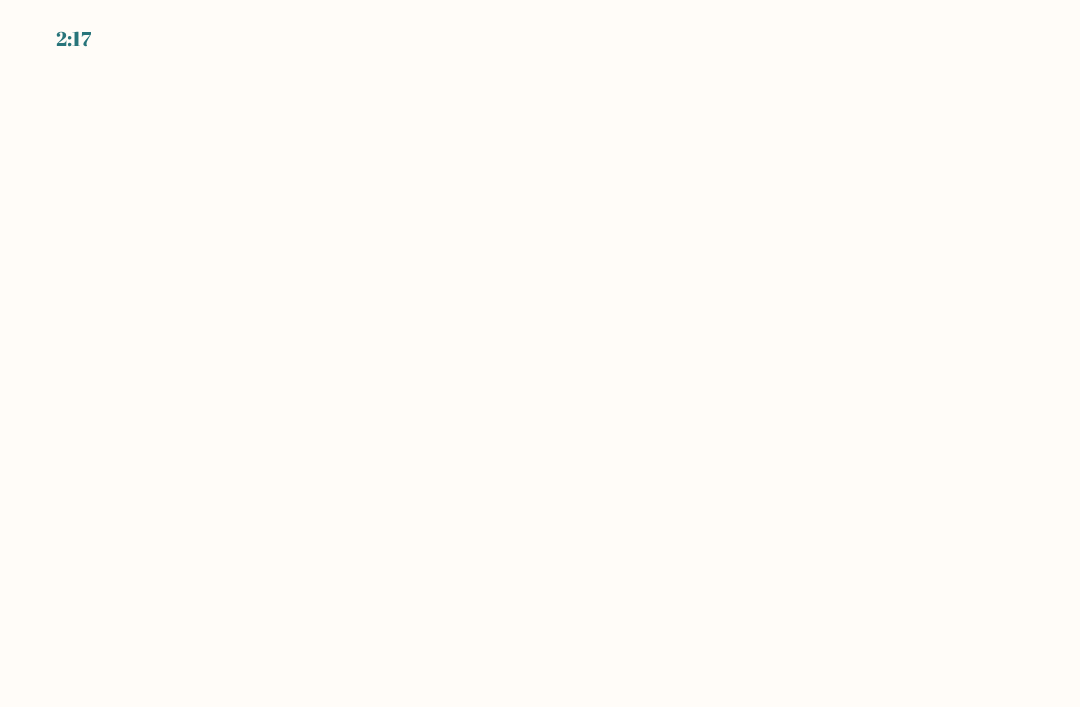 scroll, scrollTop: 0, scrollLeft: 0, axis: both 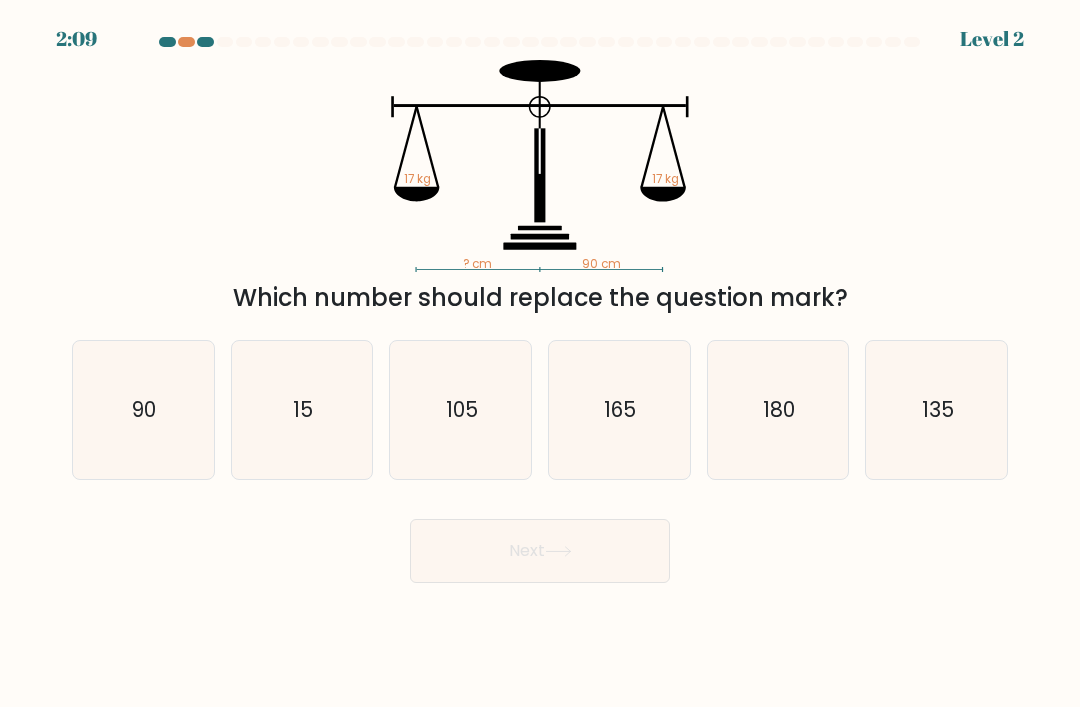 radio on "true" 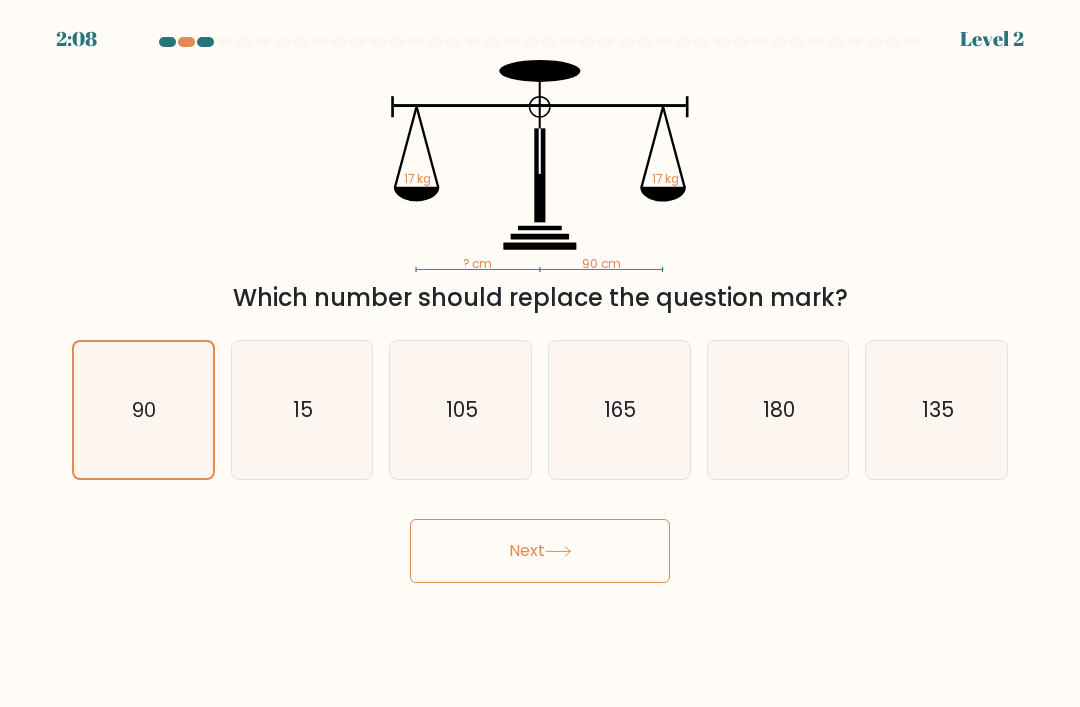 click on "Next" at bounding box center [540, 551] 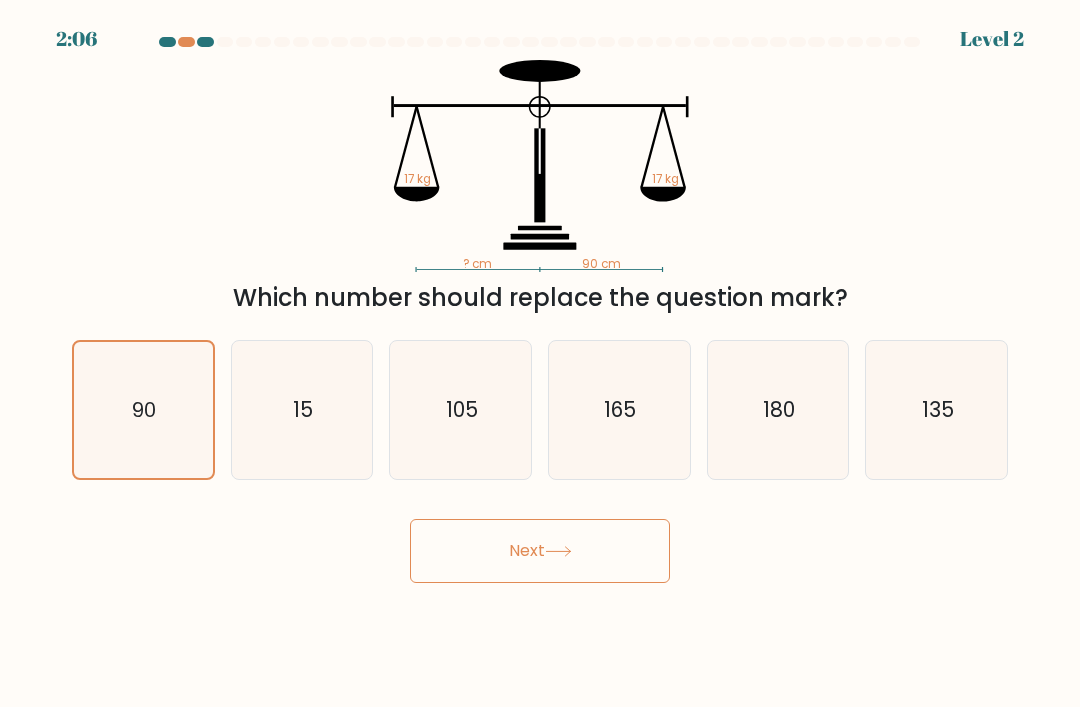 click on "Next" at bounding box center (540, 551) 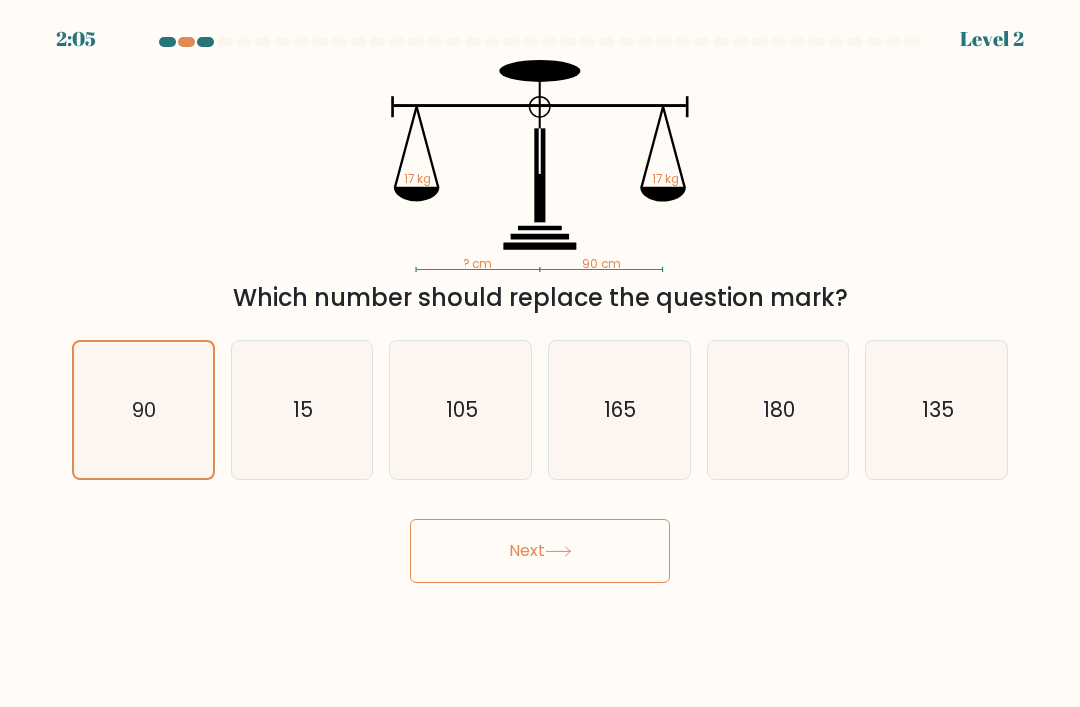 scroll, scrollTop: 64, scrollLeft: 0, axis: vertical 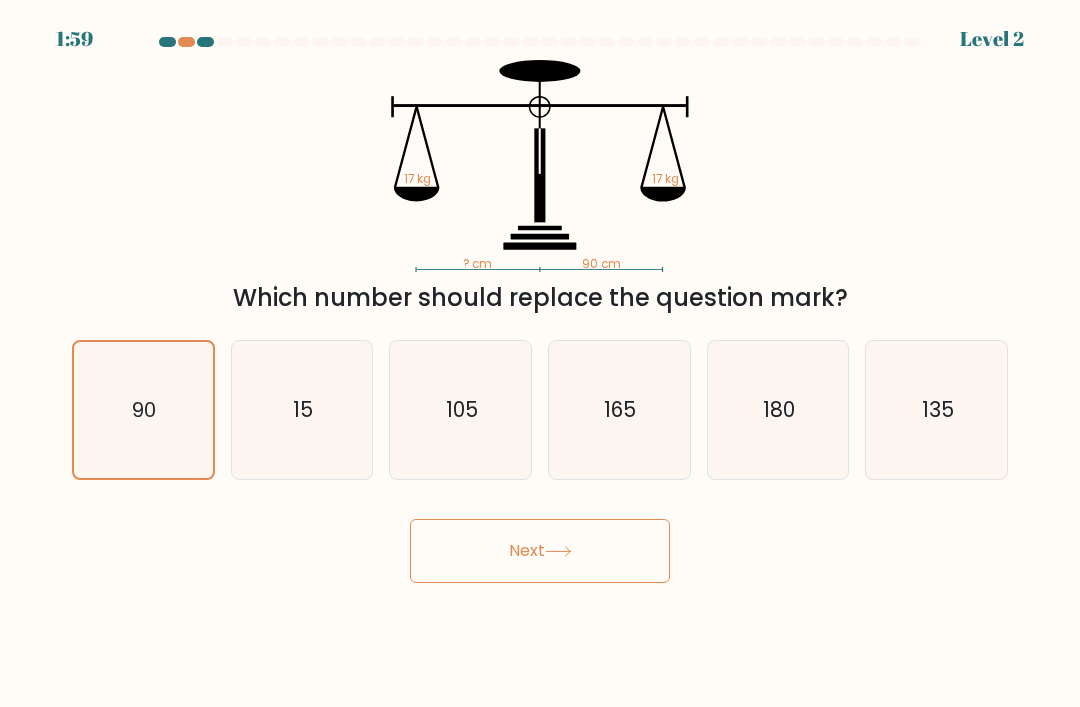 click on "f.
[NUMBER]" at bounding box center [540, 359] 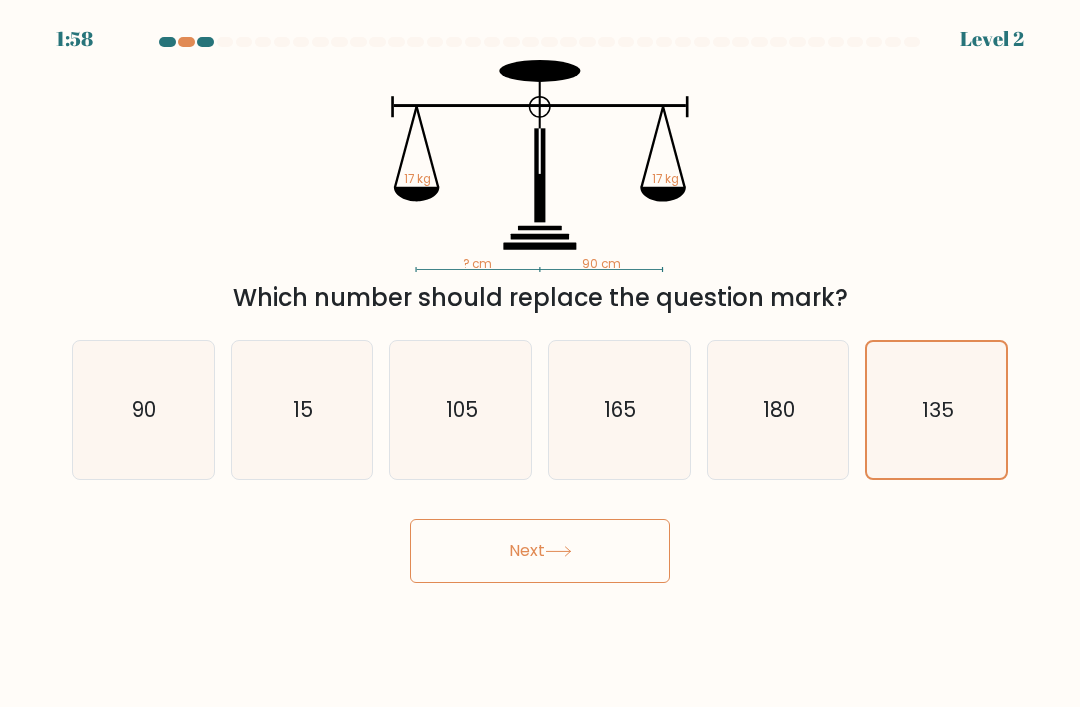 click on "90" at bounding box center (143, 410) 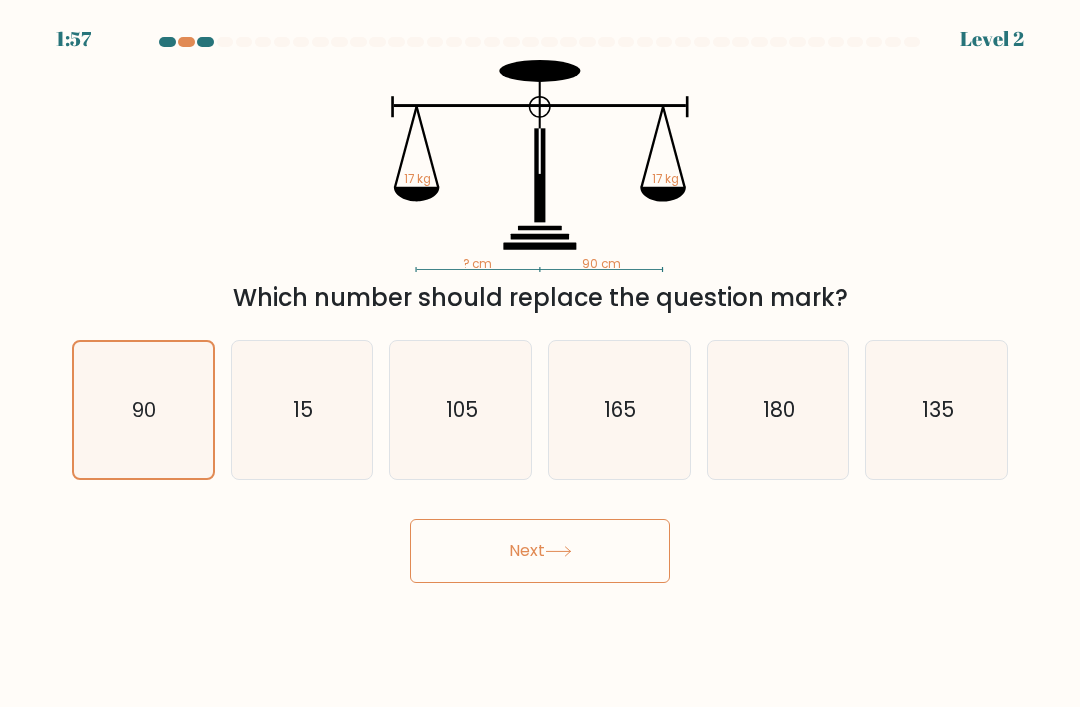 click at bounding box center [558, 551] 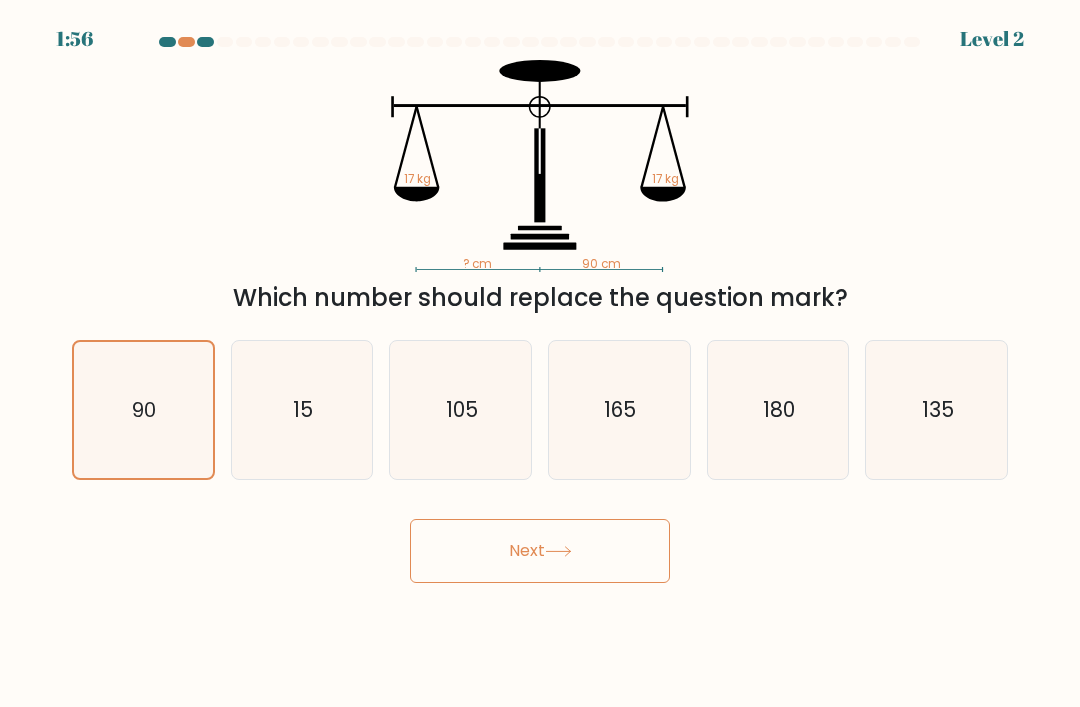 click on "Next" at bounding box center (540, 551) 